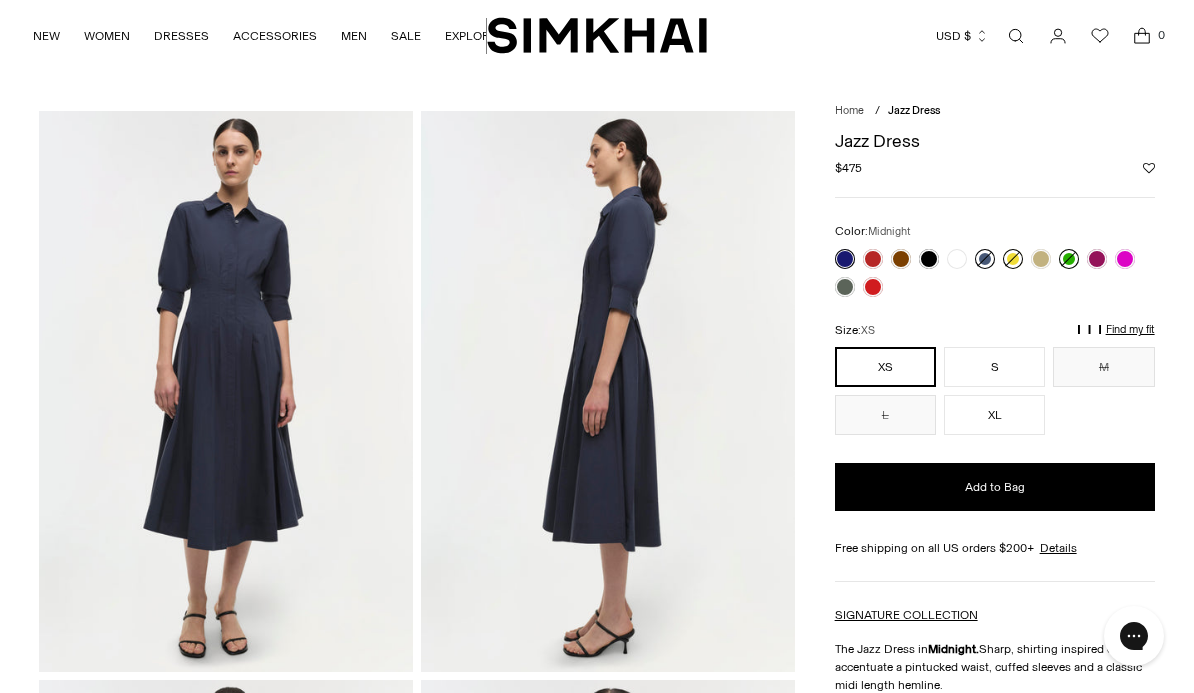 scroll, scrollTop: 0, scrollLeft: 0, axis: both 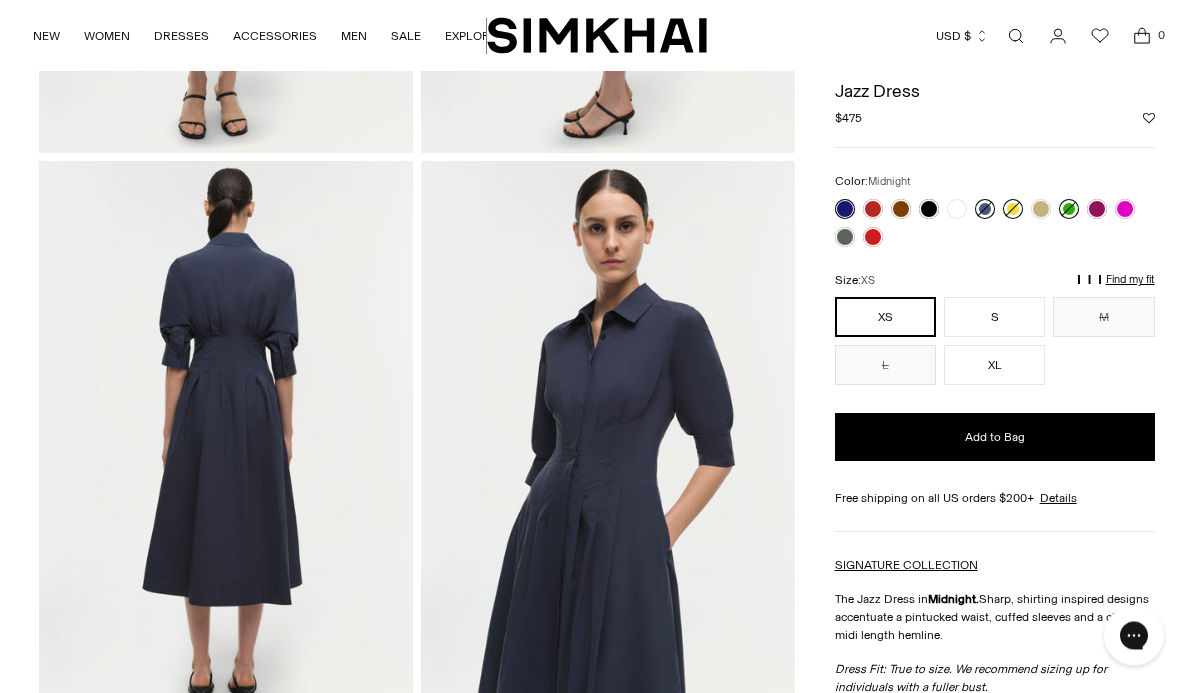 click at bounding box center (608, 442) 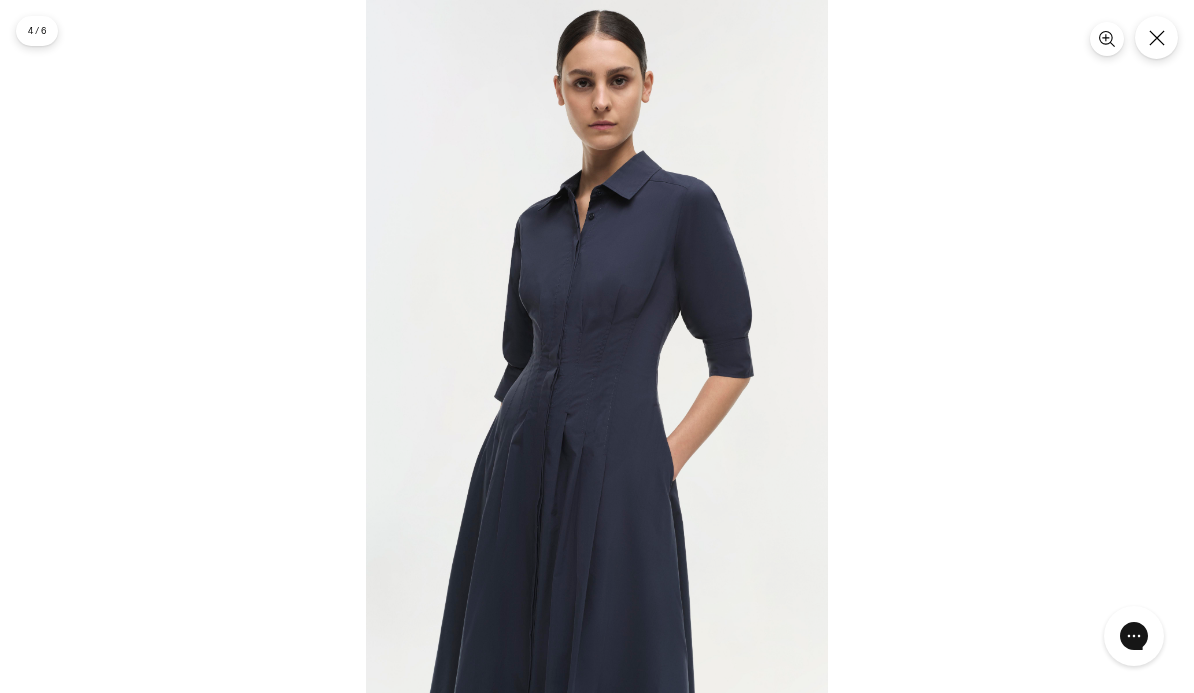 click 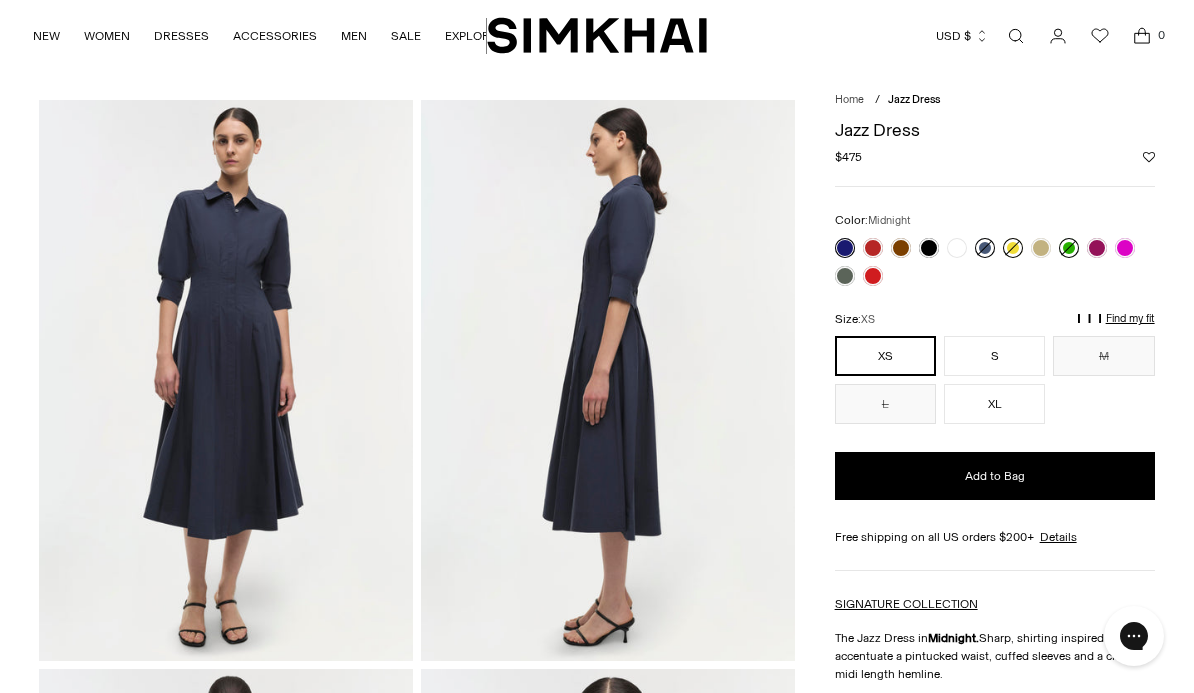scroll, scrollTop: 12, scrollLeft: 0, axis: vertical 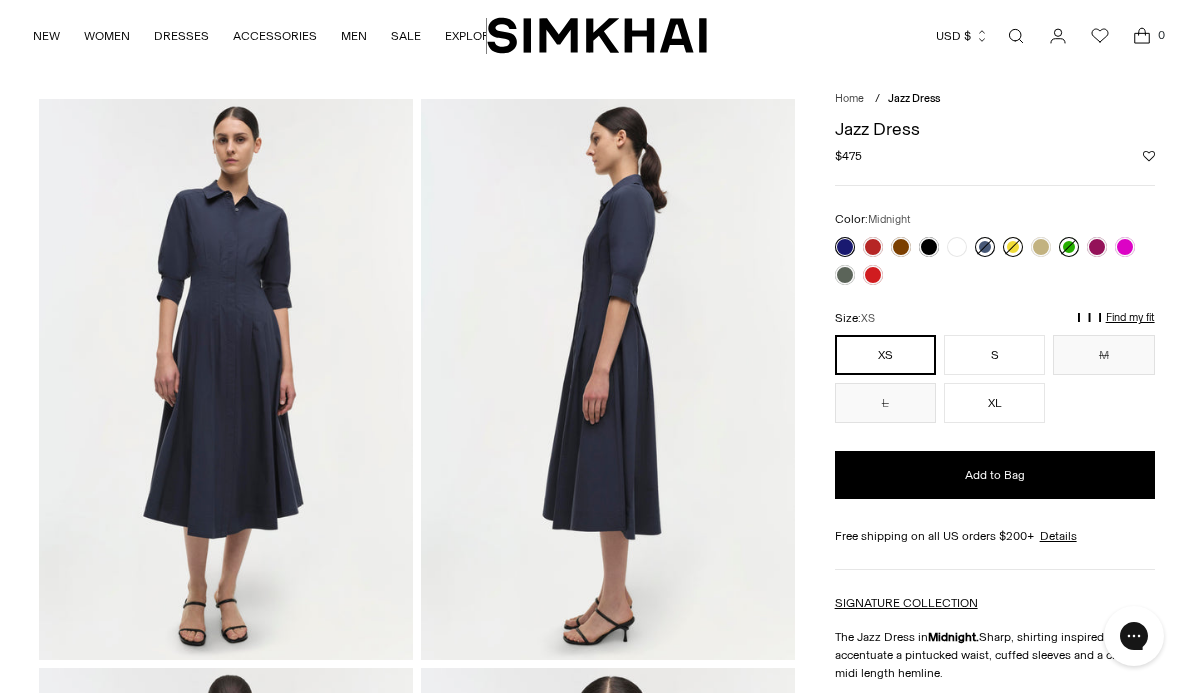 click at bounding box center (873, 247) 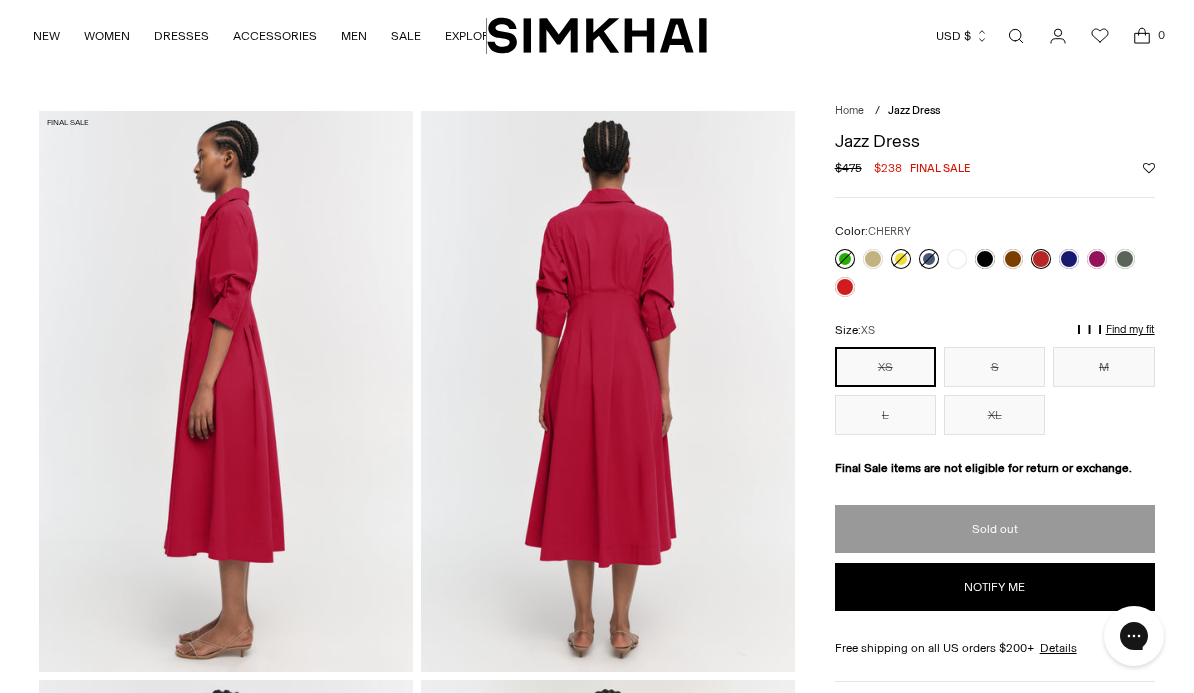 scroll, scrollTop: 1, scrollLeft: 0, axis: vertical 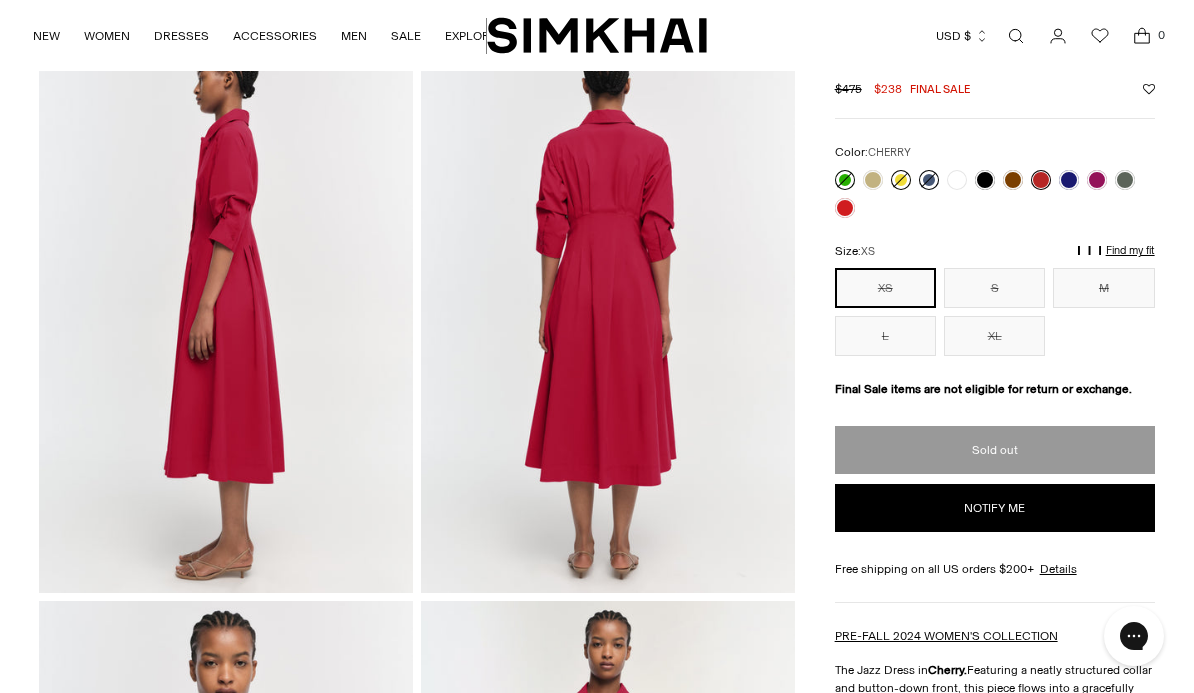 click on "S" at bounding box center (994, 288) 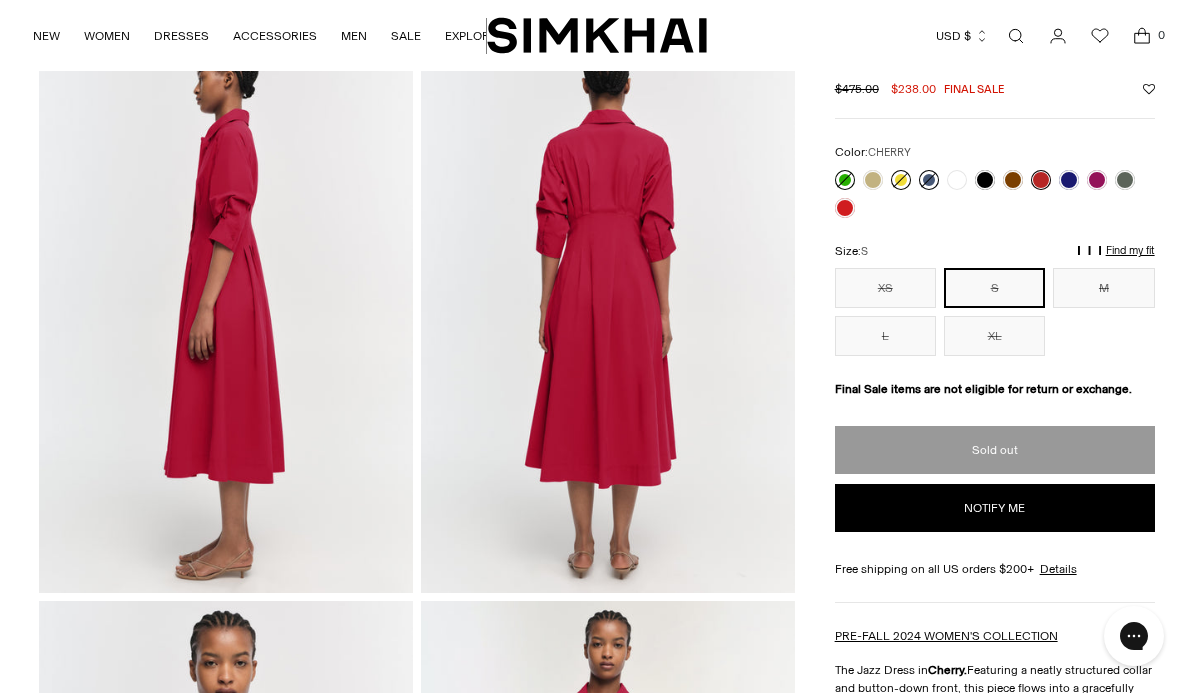 click at bounding box center (1013, 180) 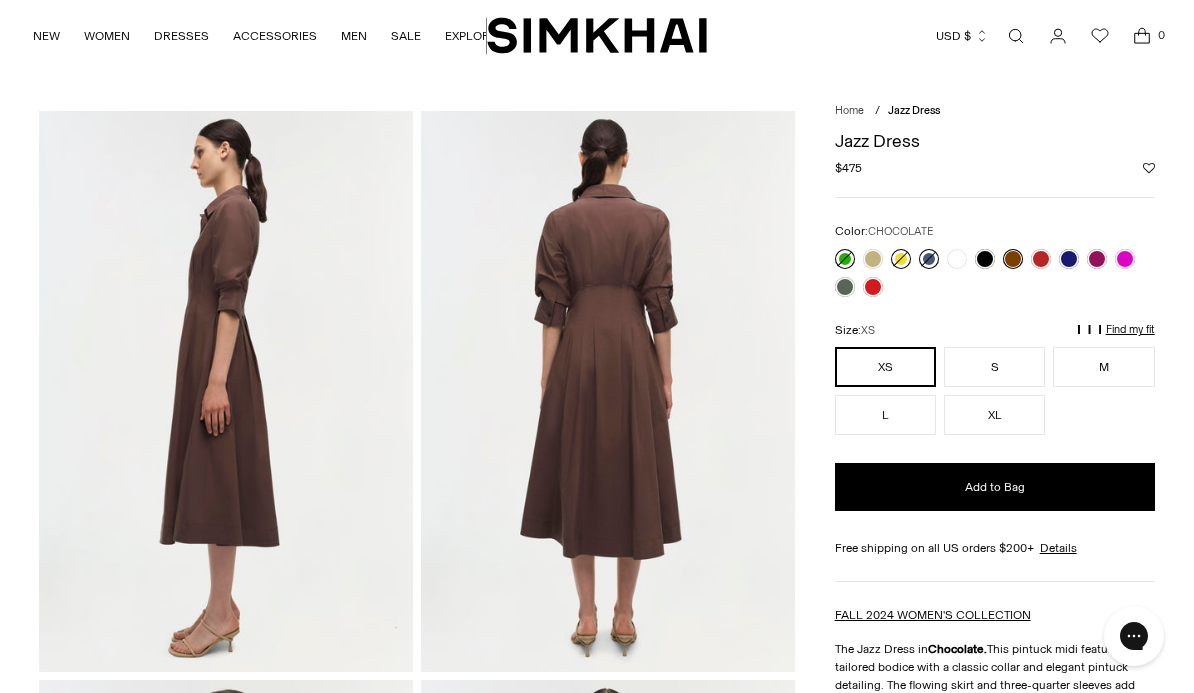 scroll, scrollTop: 0, scrollLeft: 0, axis: both 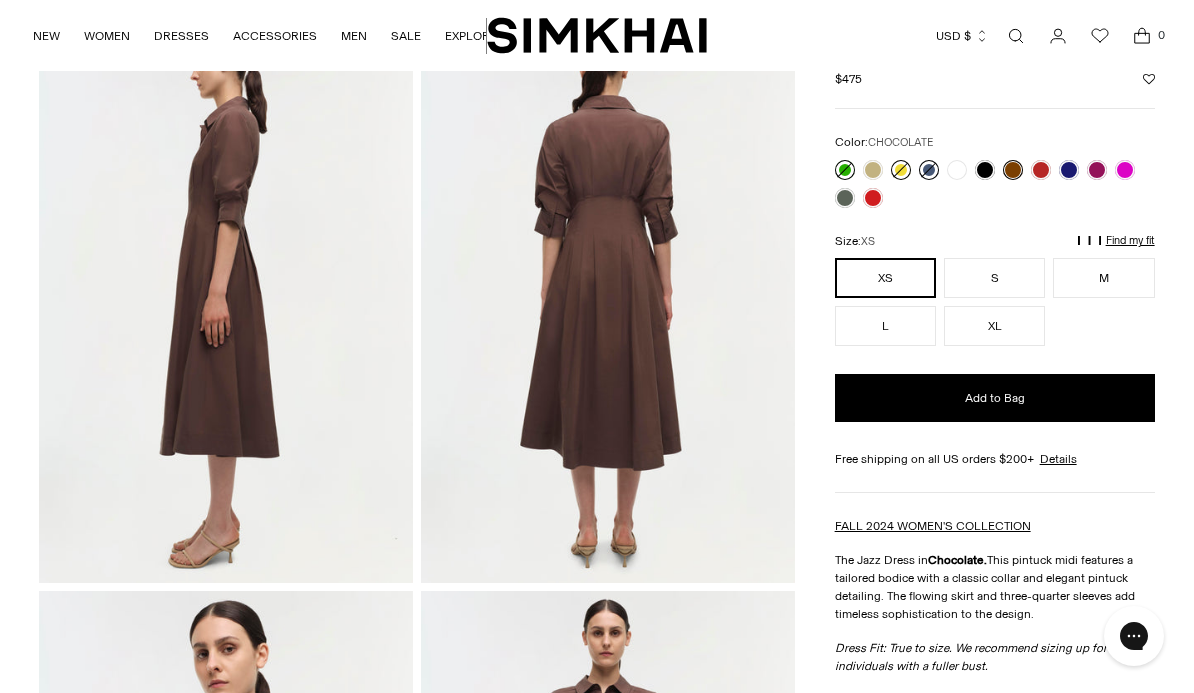 click at bounding box center [873, 170] 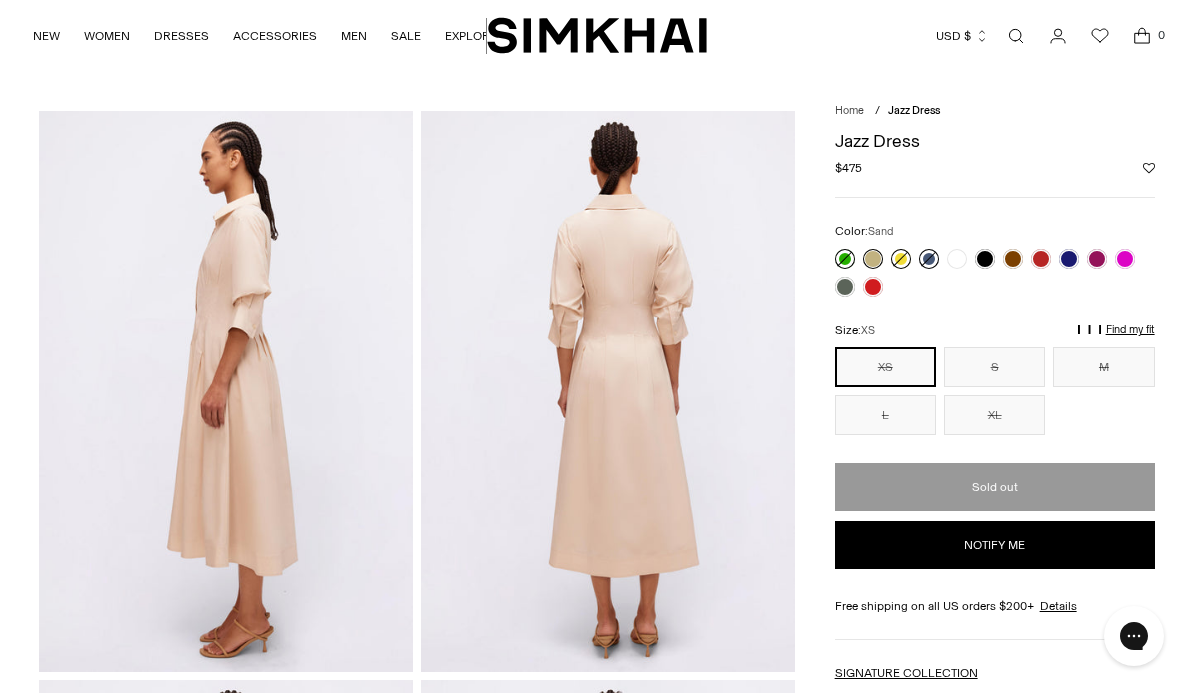 scroll, scrollTop: 0, scrollLeft: 0, axis: both 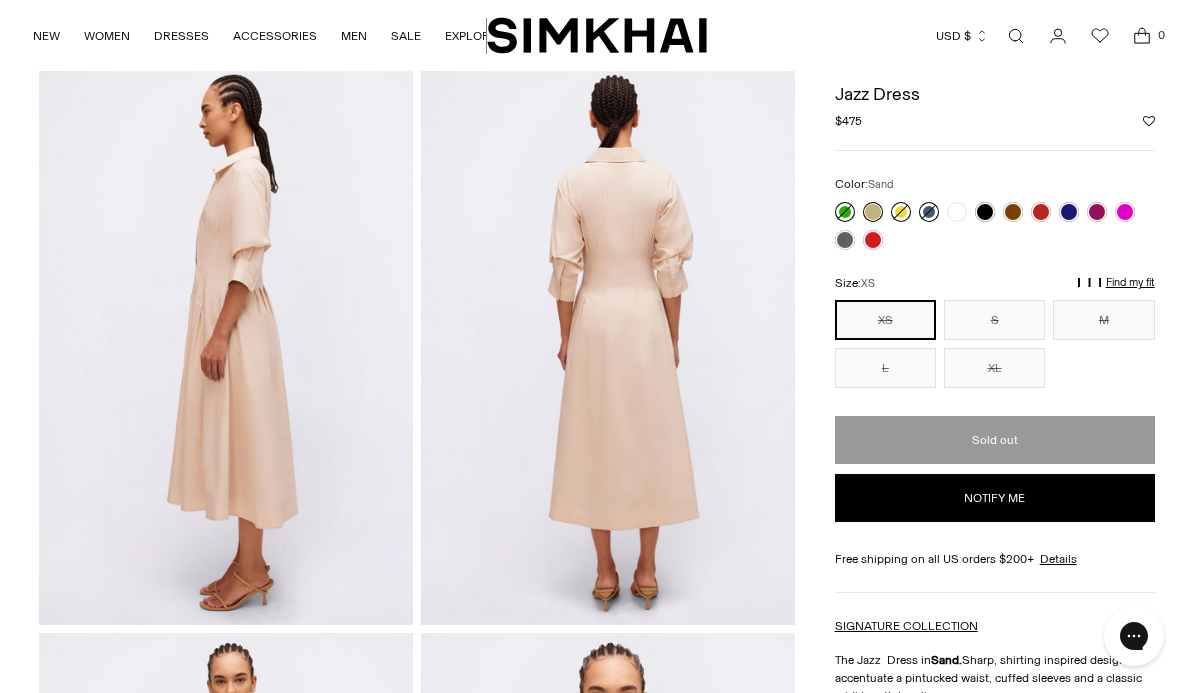 click at bounding box center [1041, 212] 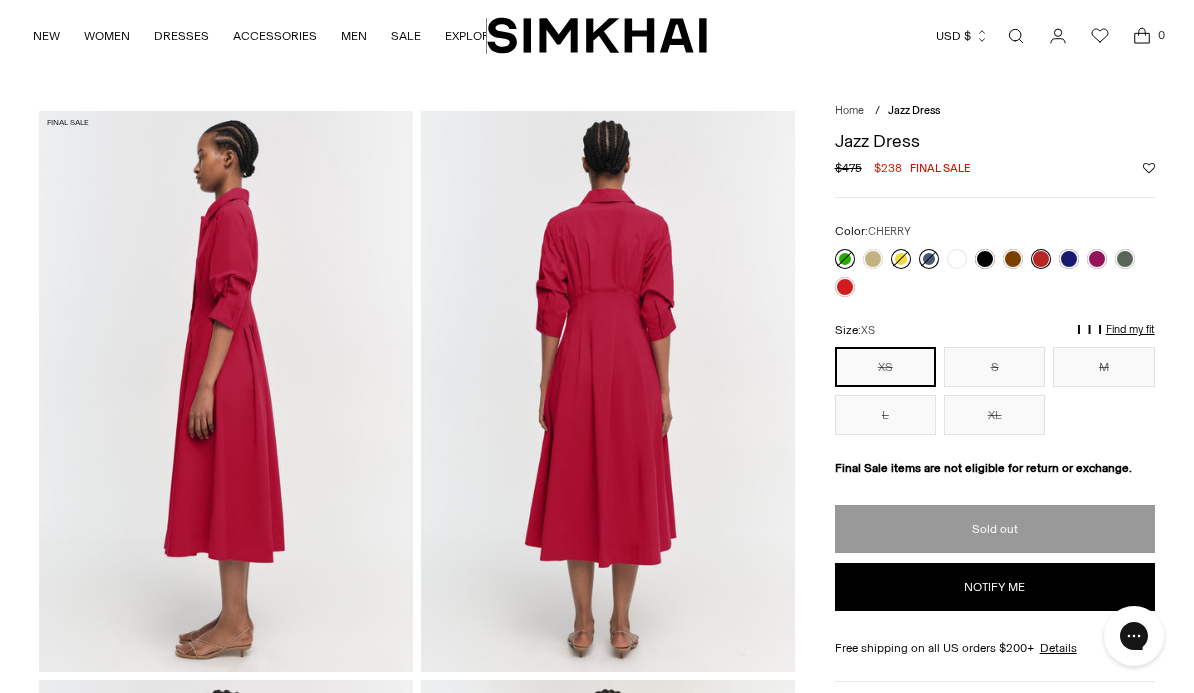 scroll, scrollTop: 0, scrollLeft: 0, axis: both 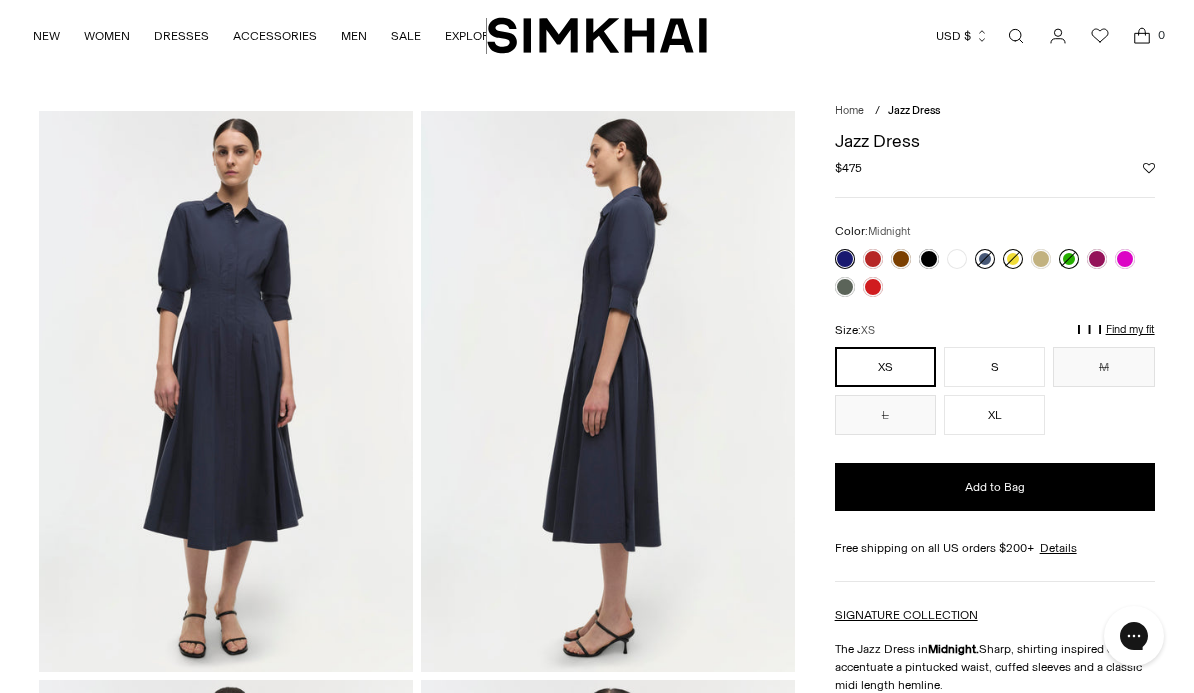 click on "S" at bounding box center (994, 367) 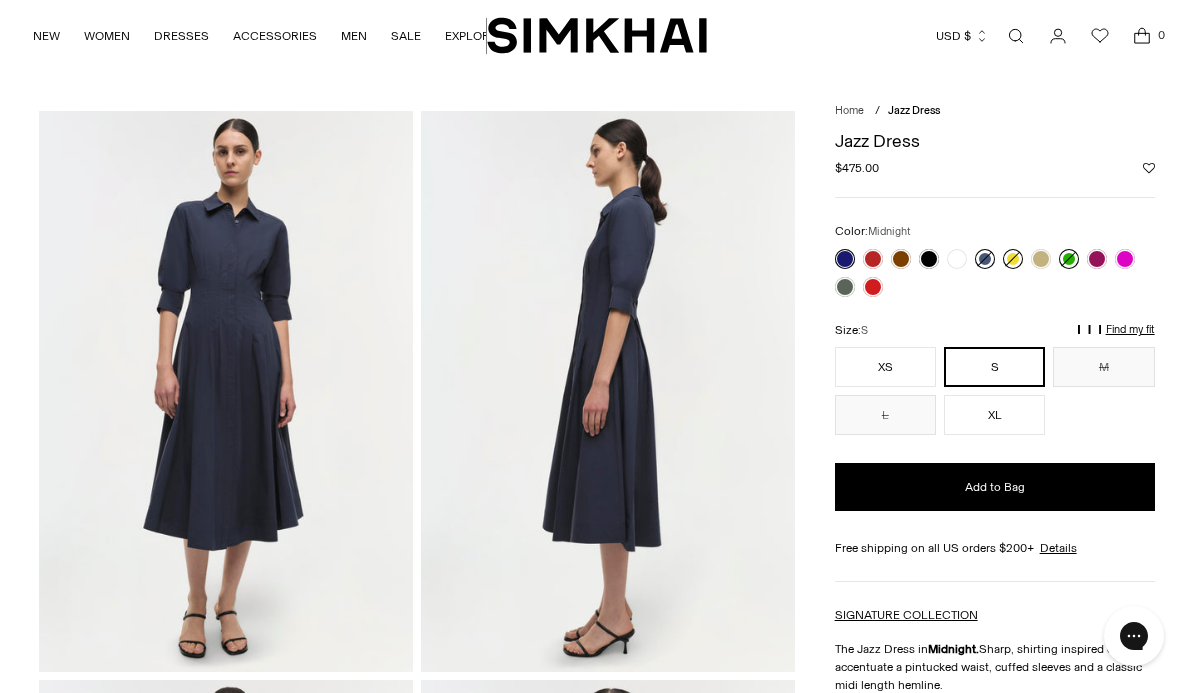 click at bounding box center (873, 287) 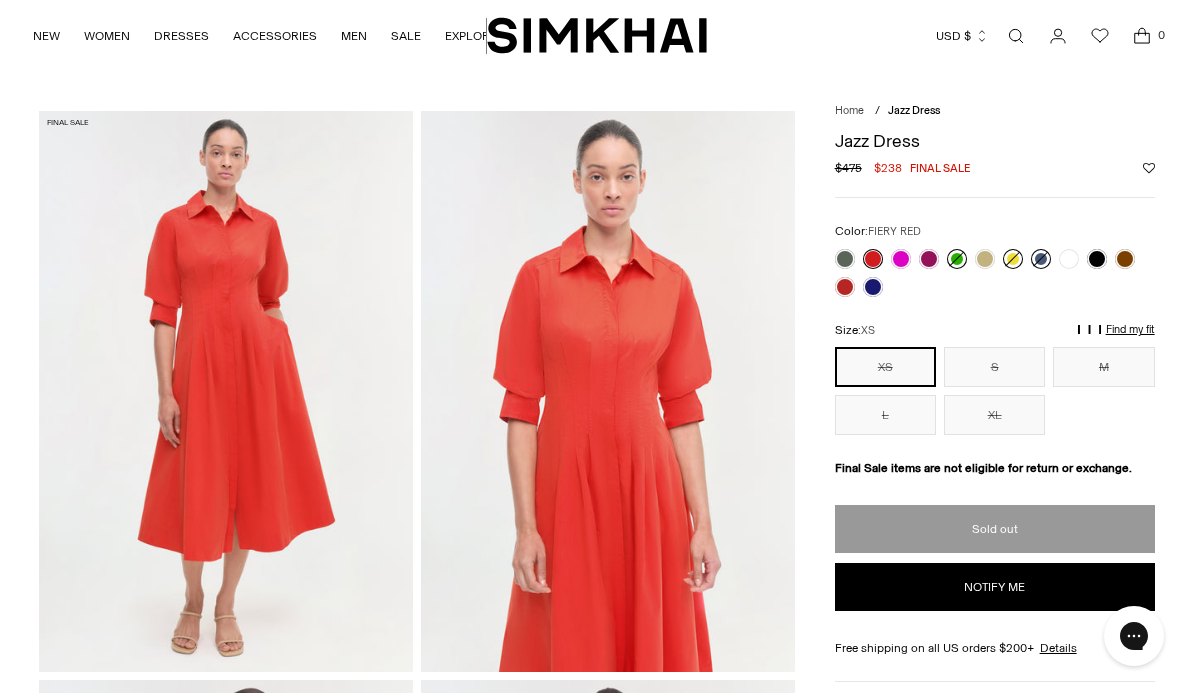scroll, scrollTop: 0, scrollLeft: 0, axis: both 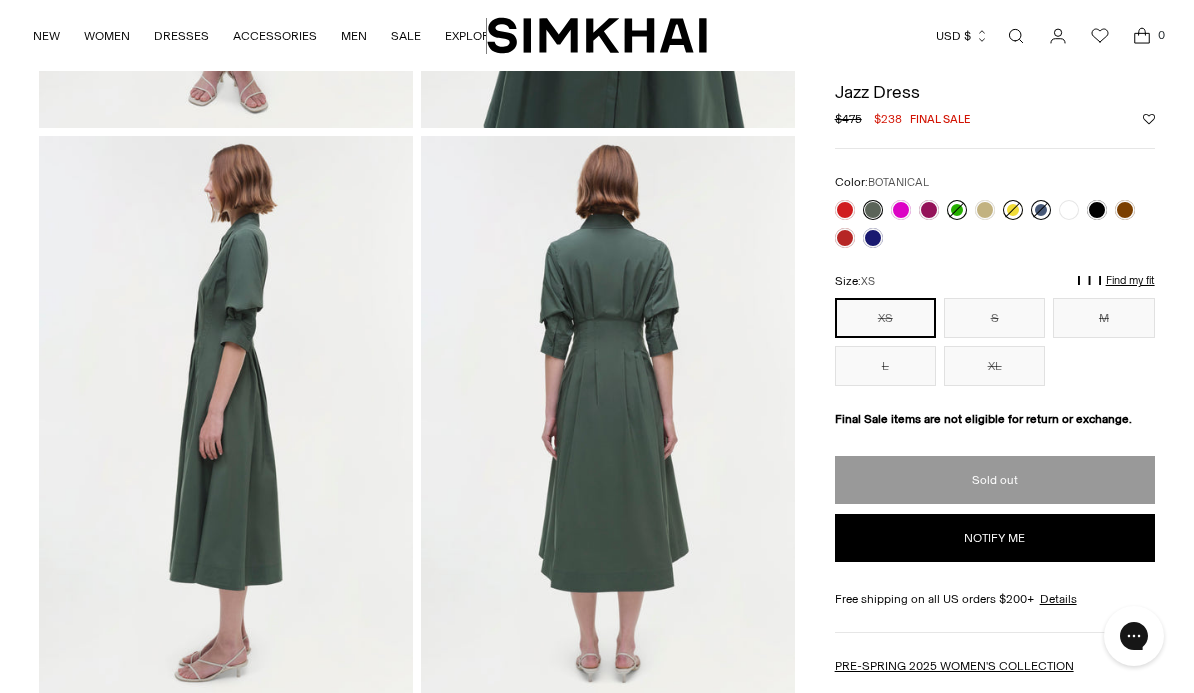 click on "S" at bounding box center [994, 318] 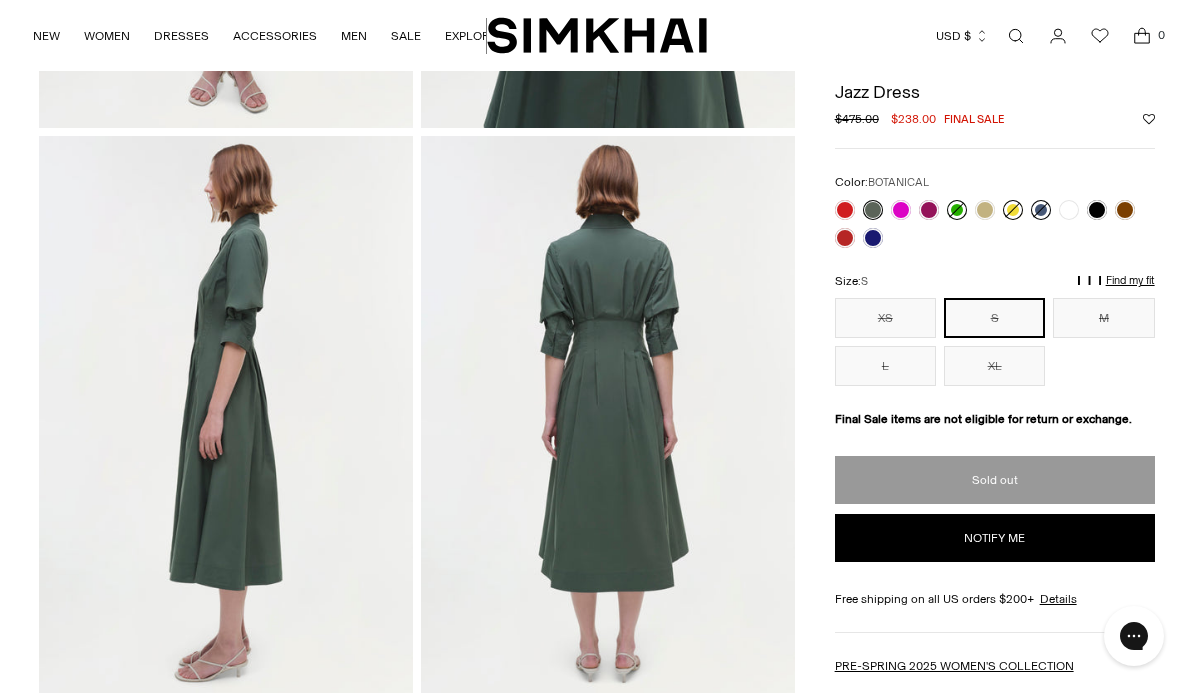 click on "Color:
BOTANICAL" at bounding box center [995, 210] 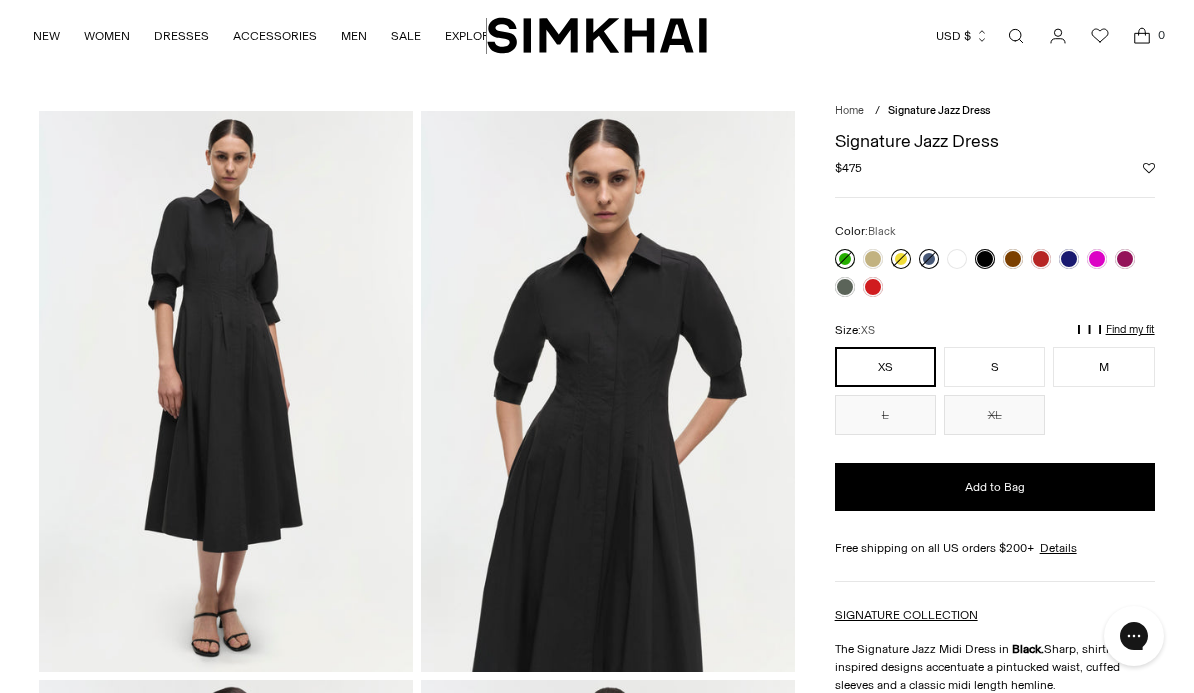 scroll, scrollTop: 0, scrollLeft: 0, axis: both 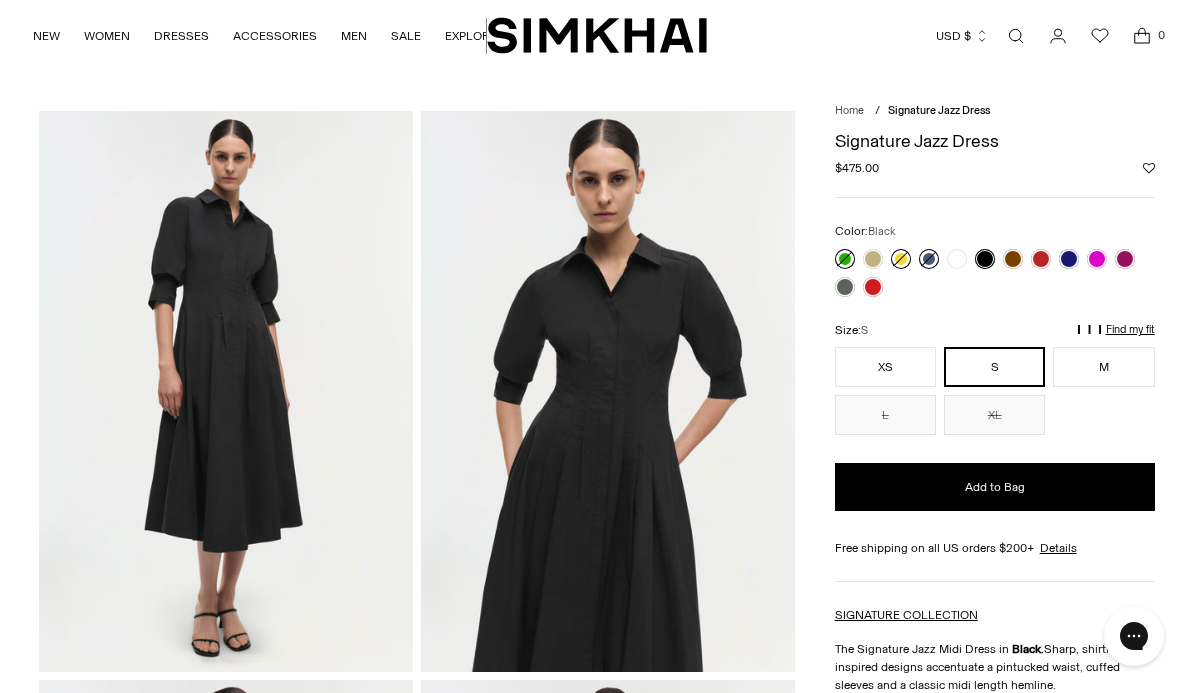 click at bounding box center (1125, 259) 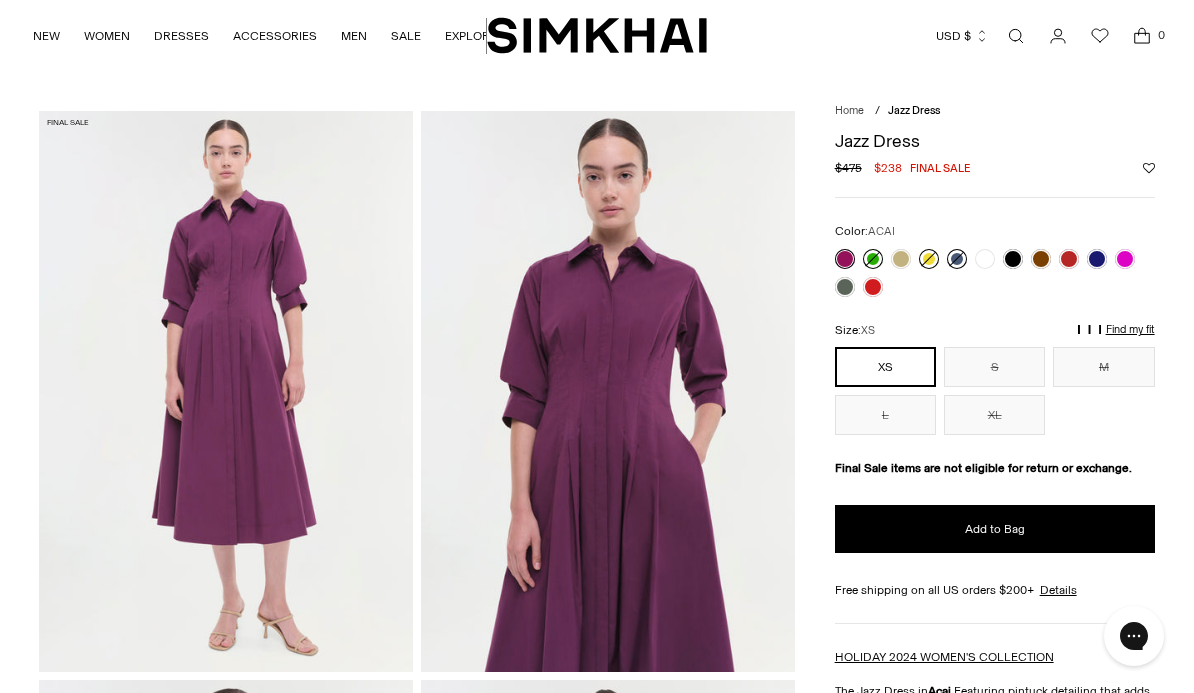 scroll, scrollTop: 0, scrollLeft: 0, axis: both 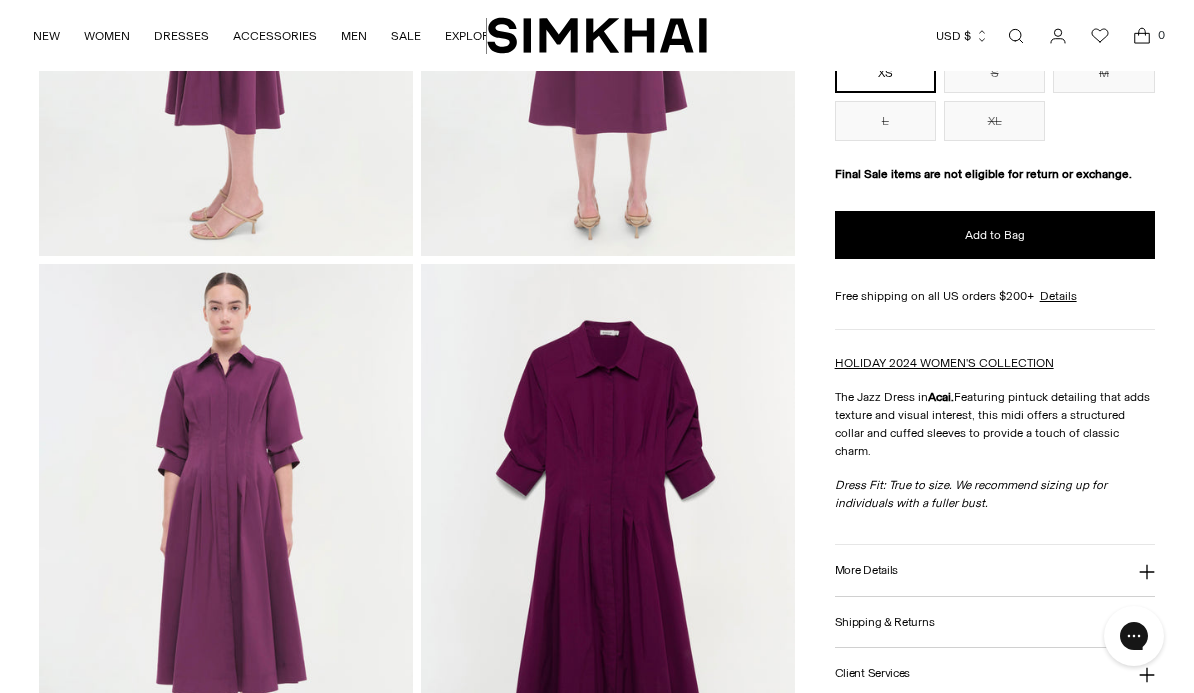 click on "More Details" at bounding box center [995, 570] 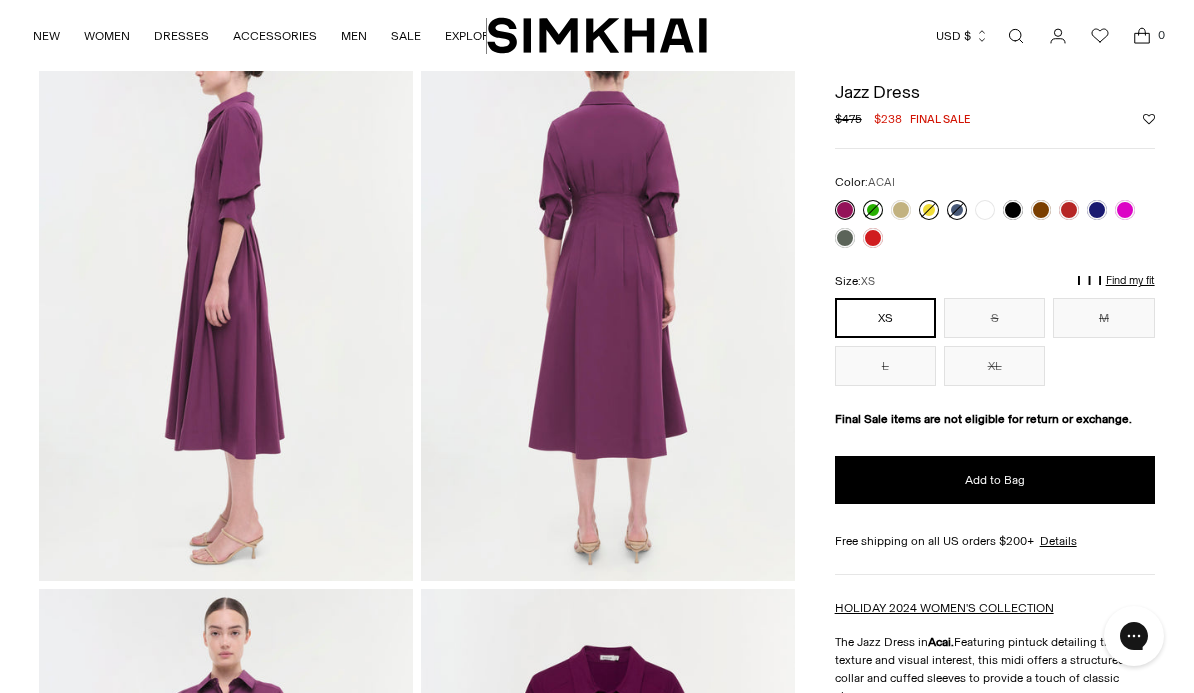 scroll, scrollTop: 659, scrollLeft: 0, axis: vertical 